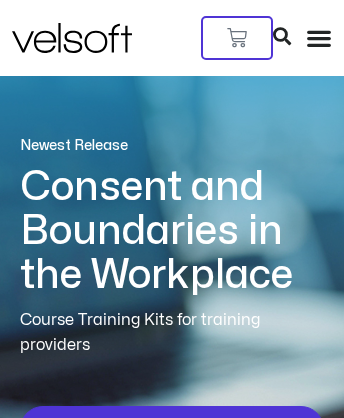 scroll, scrollTop: 0, scrollLeft: 0, axis: both 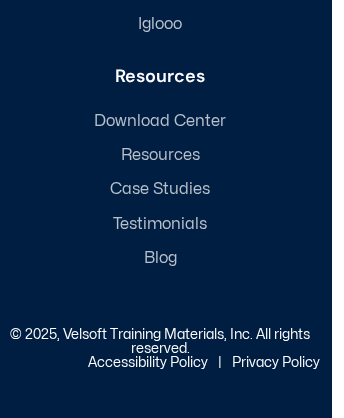 click on "Resources" at bounding box center (160, 155) 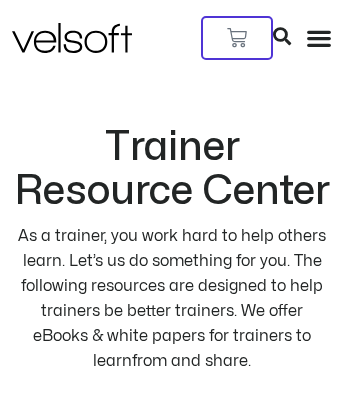 scroll, scrollTop: 0, scrollLeft: 0, axis: both 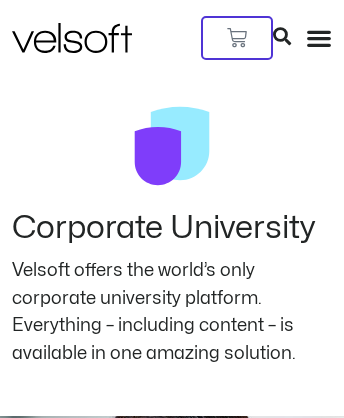 click on "Articulate Courses" at bounding box center [172, 9009] 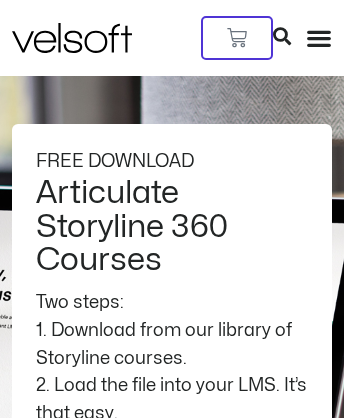 scroll, scrollTop: 0, scrollLeft: 0, axis: both 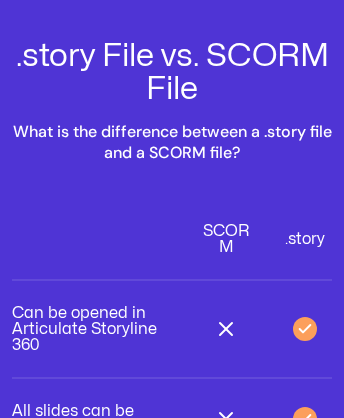click on "Velsoft vILT" at bounding box center (172, 2345) 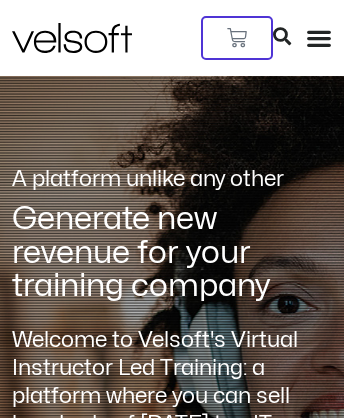 scroll, scrollTop: 0, scrollLeft: 0, axis: both 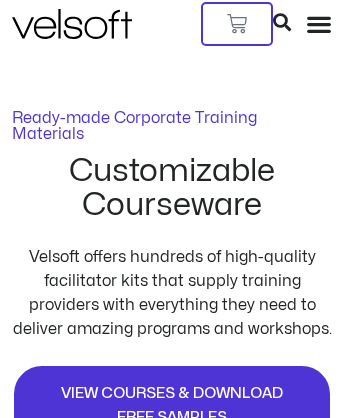 click at bounding box center (274, 539) 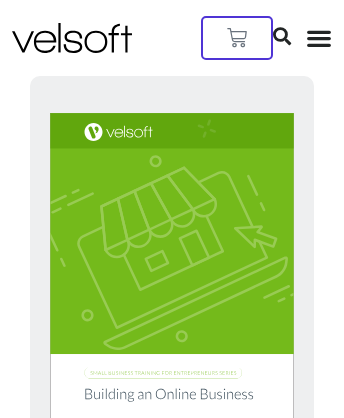 scroll, scrollTop: 0, scrollLeft: 0, axis: both 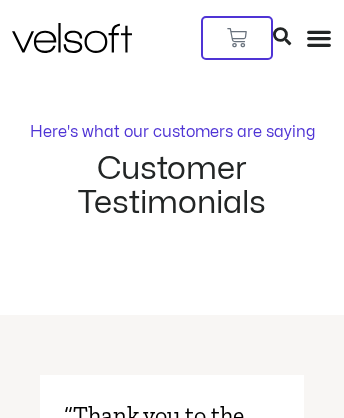 click on "Case Studies" at bounding box center (172, 7239) 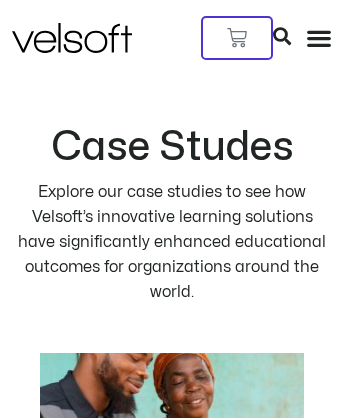scroll, scrollTop: 0, scrollLeft: 0, axis: both 